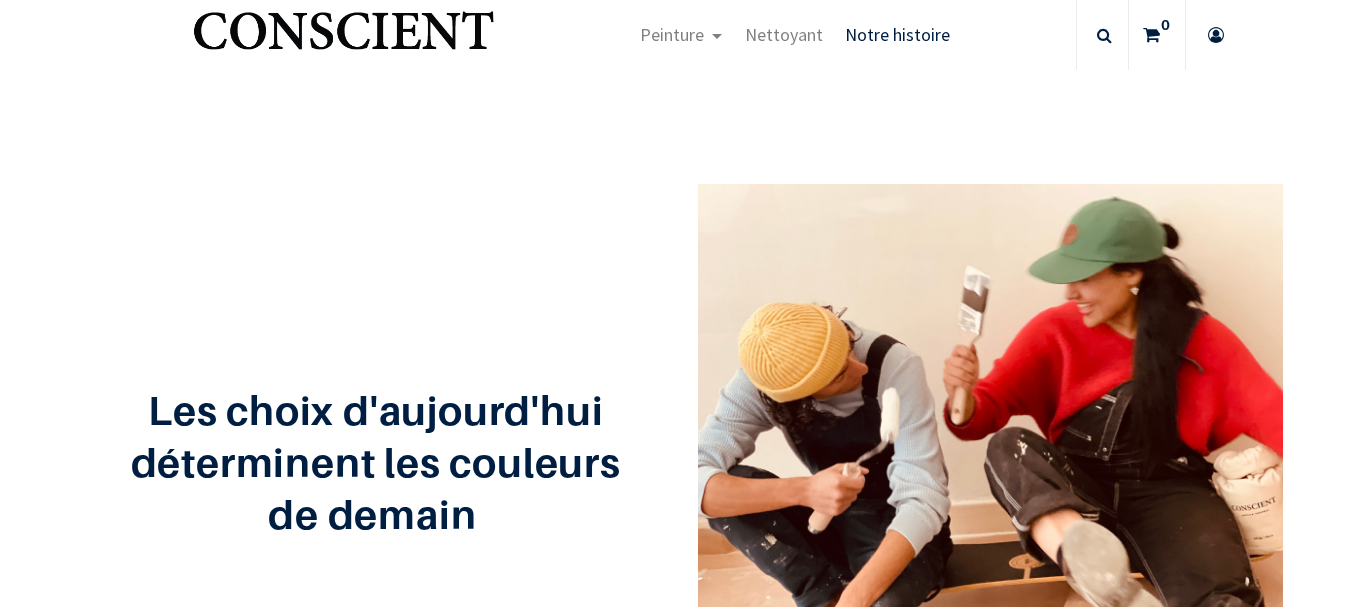 scroll, scrollTop: 0, scrollLeft: 0, axis: both 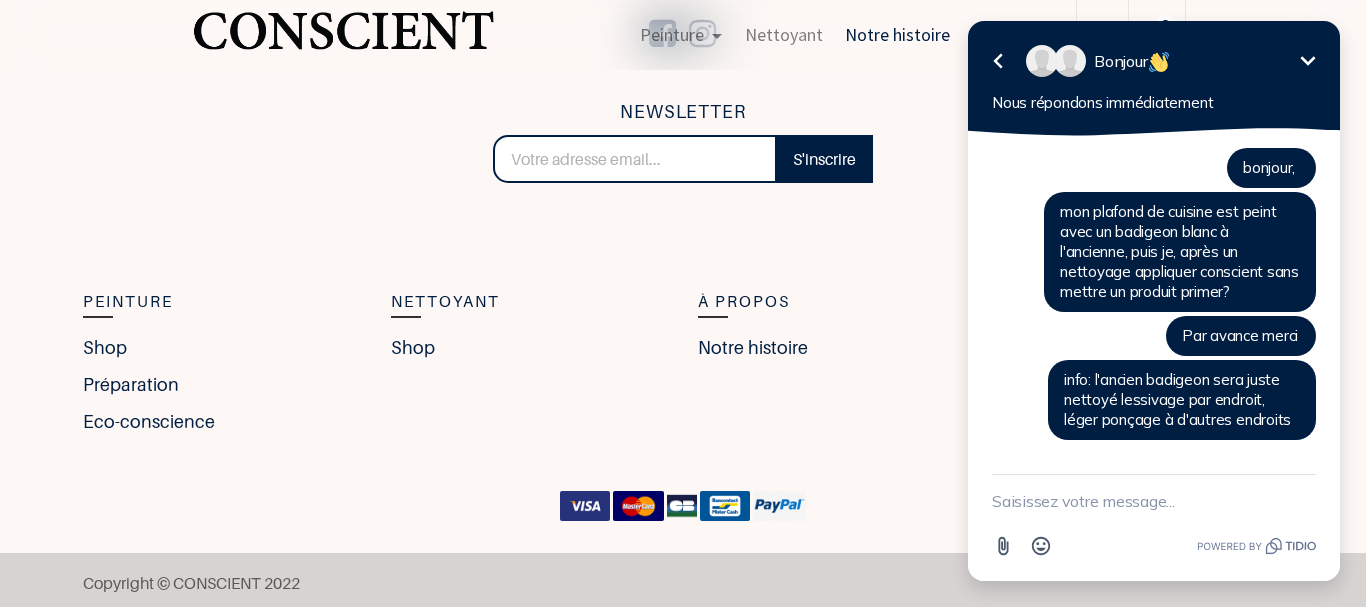 click at bounding box center (1070, 61) 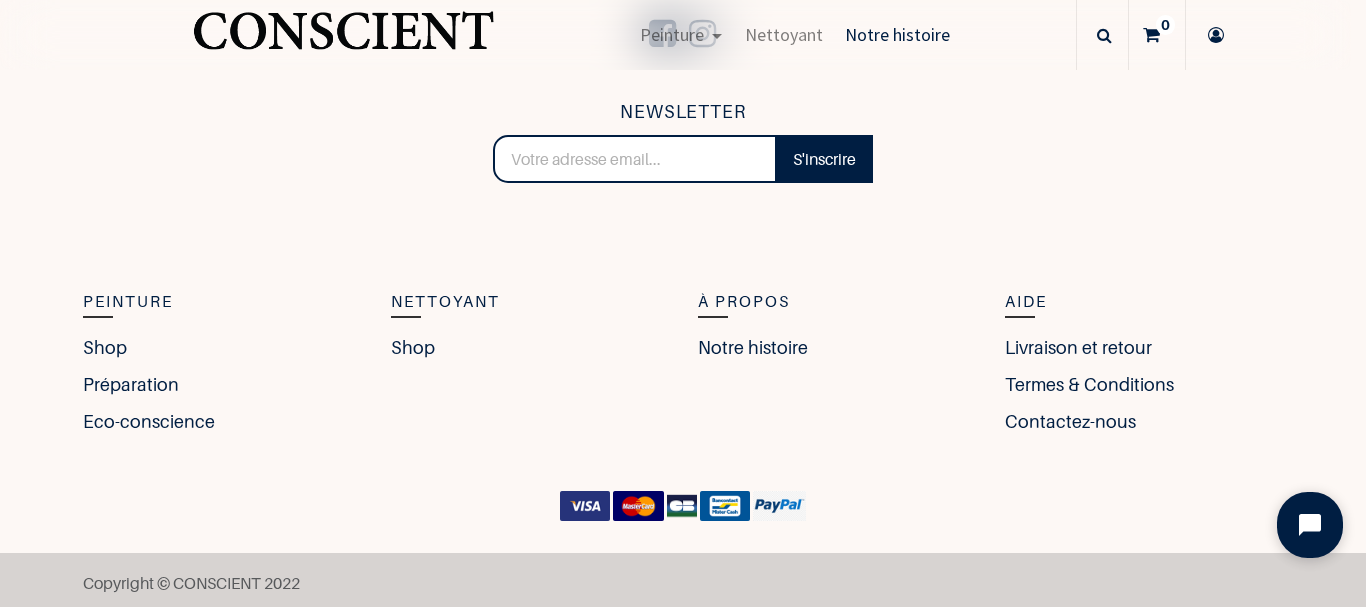 click 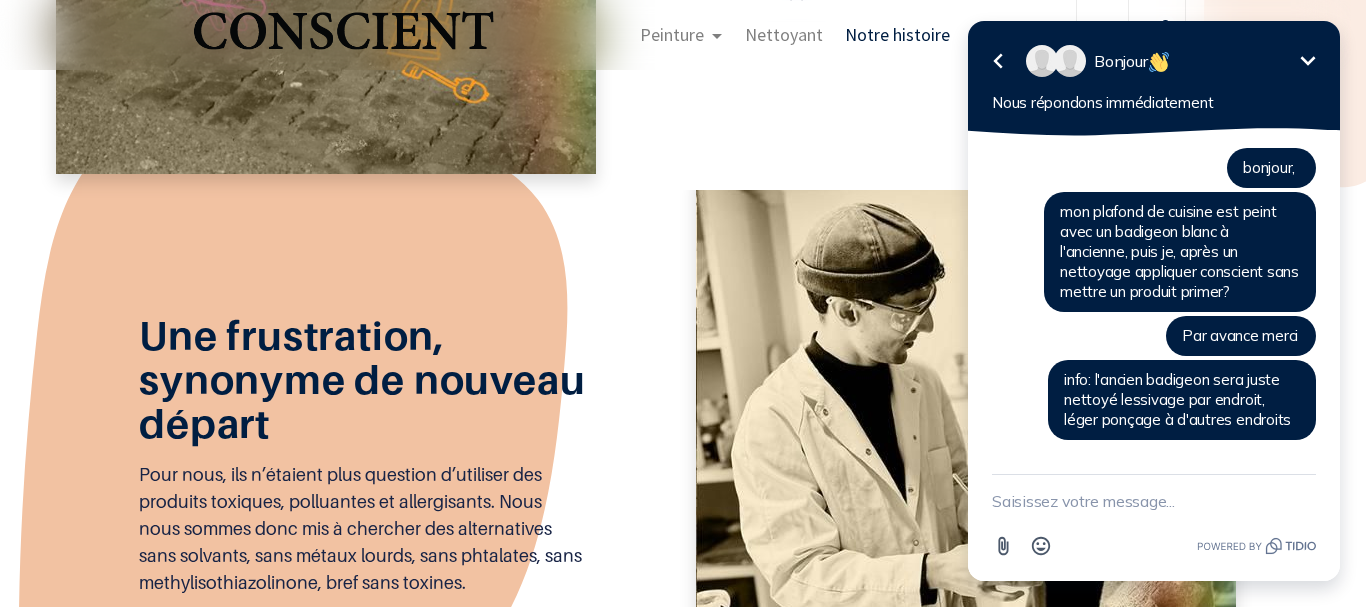 scroll, scrollTop: 1352, scrollLeft: 0, axis: vertical 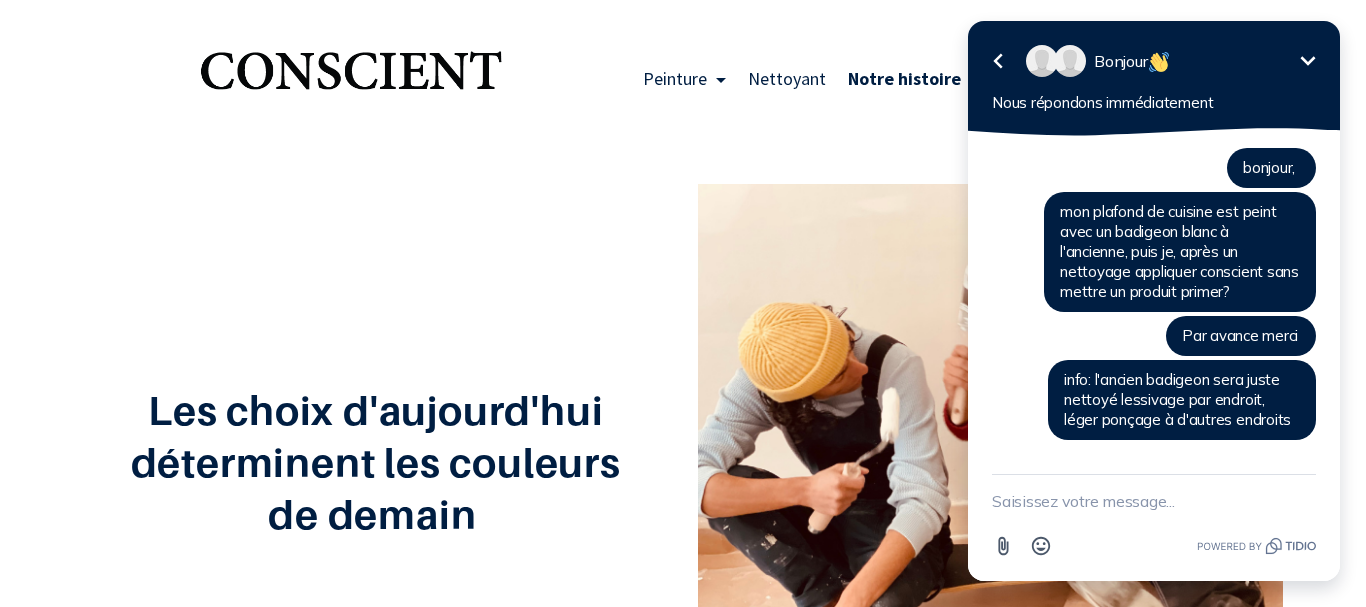 drag, startPoint x: 1313, startPoint y: 63, endPoint x: 1112, endPoint y: 107, distance: 205.75957 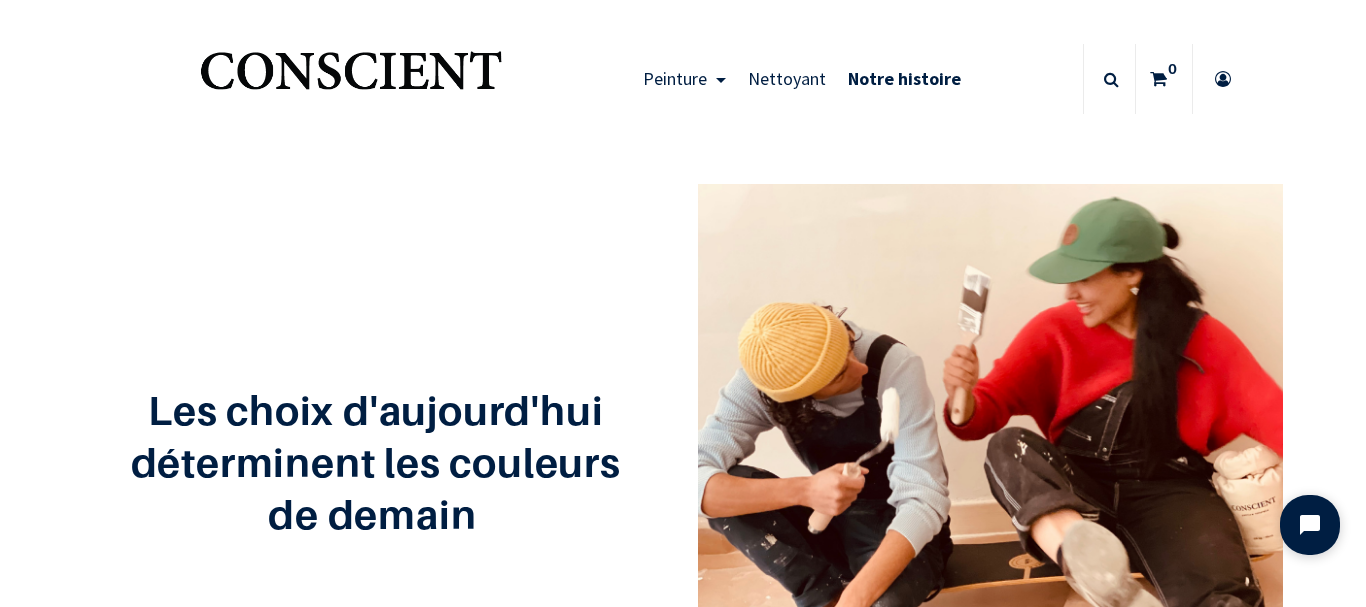 click on "Notre histoire" at bounding box center [904, 79] 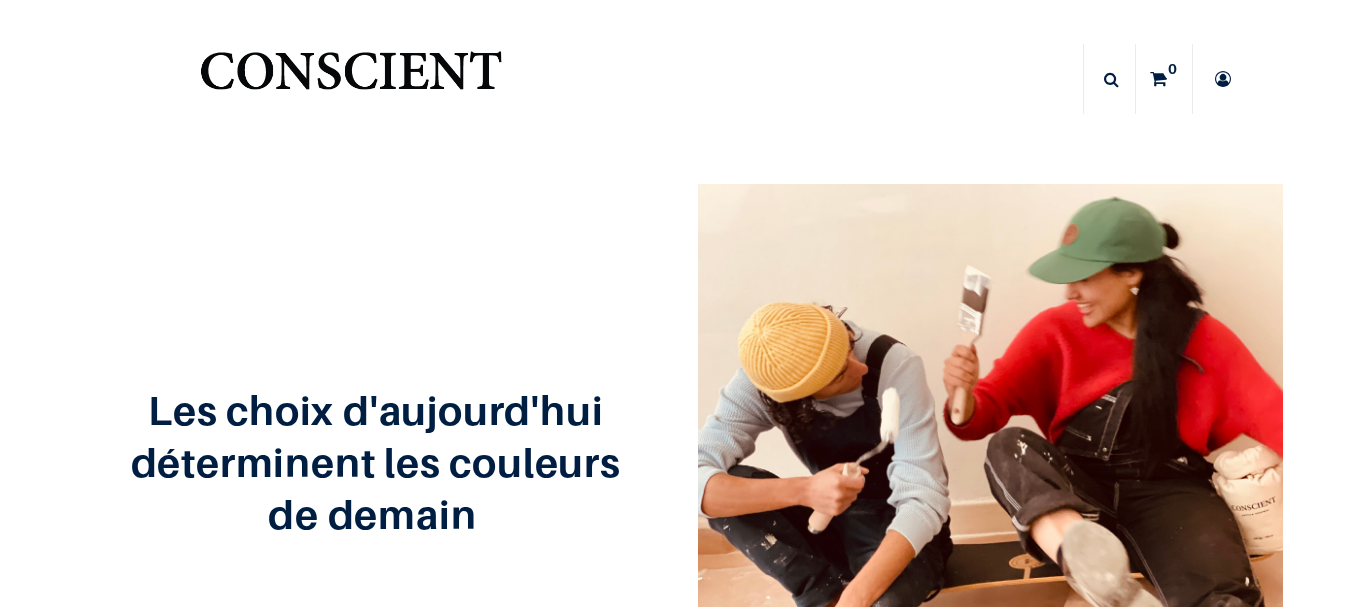 scroll, scrollTop: 0, scrollLeft: 0, axis: both 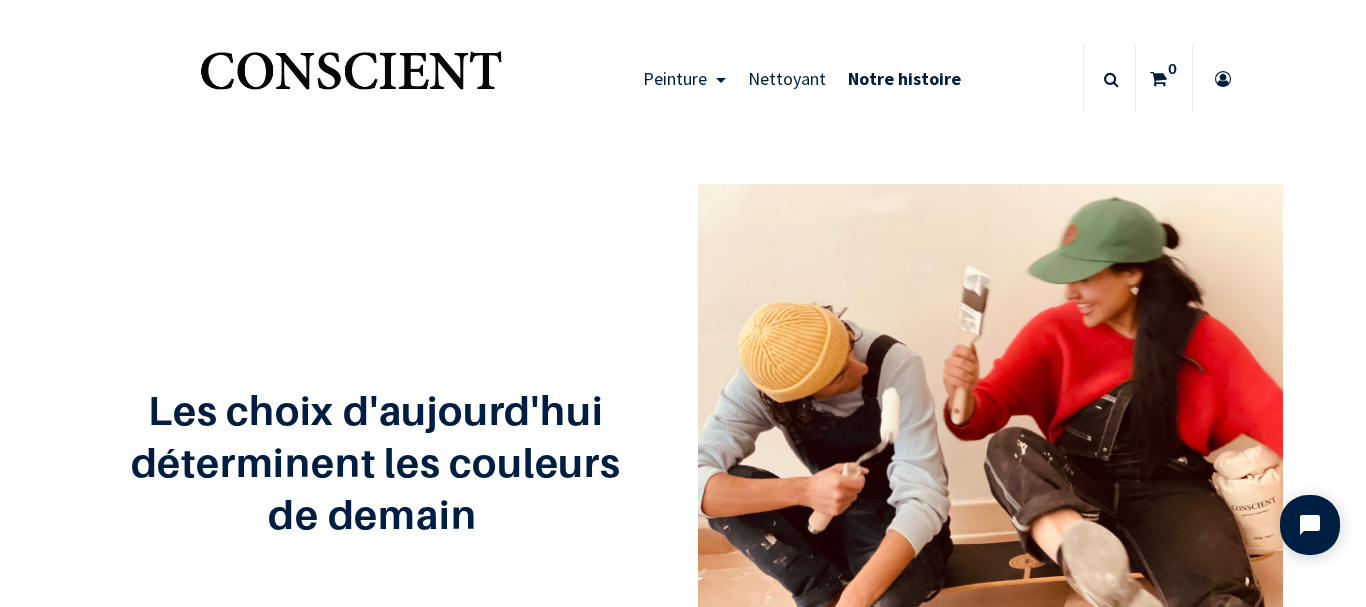 click on "Notre histoire" at bounding box center [904, 78] 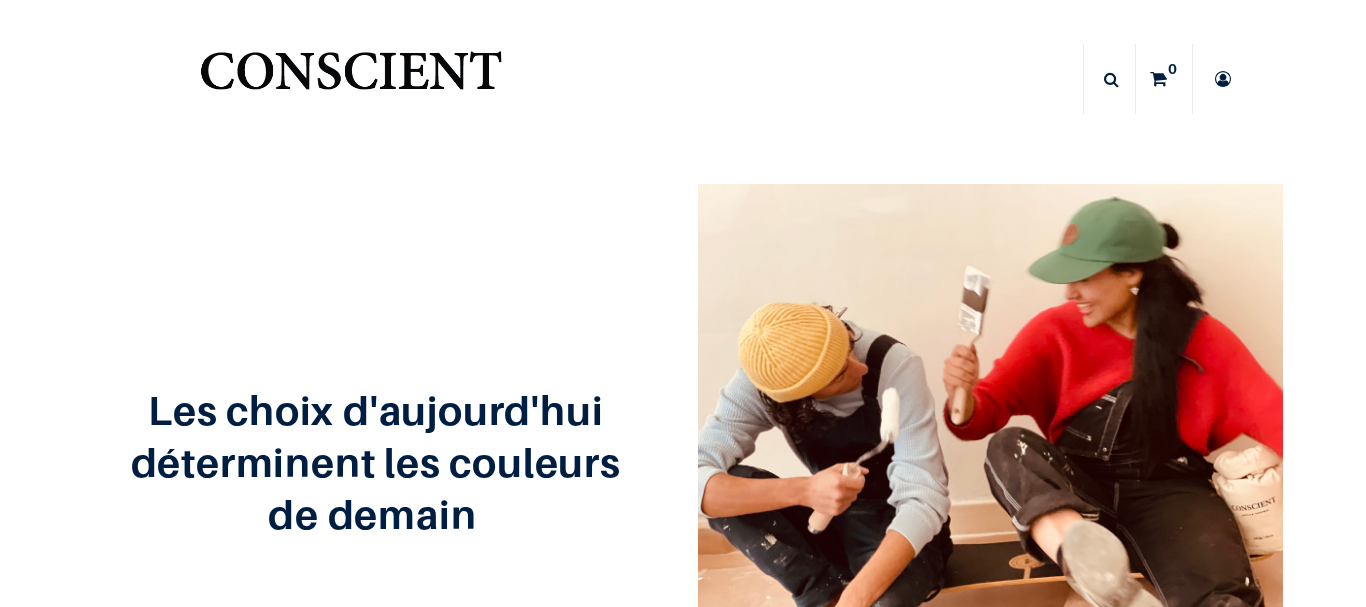 scroll, scrollTop: 0, scrollLeft: 0, axis: both 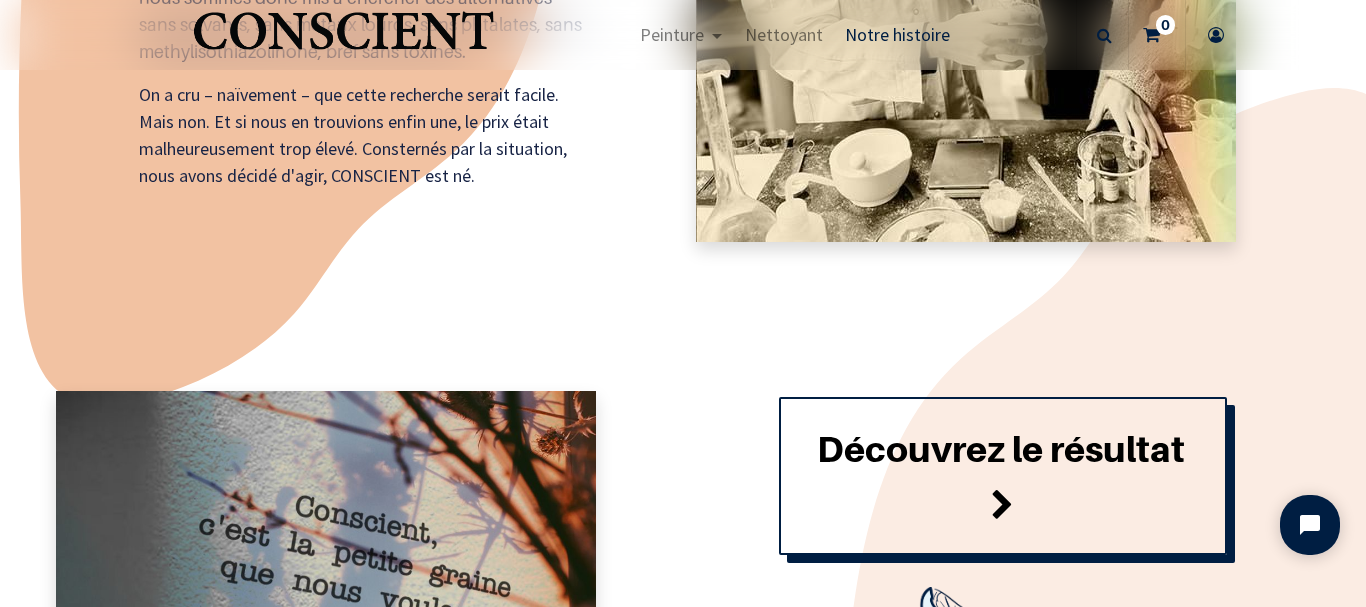 click on "Découvrez le résultat" at bounding box center (1001, 448) 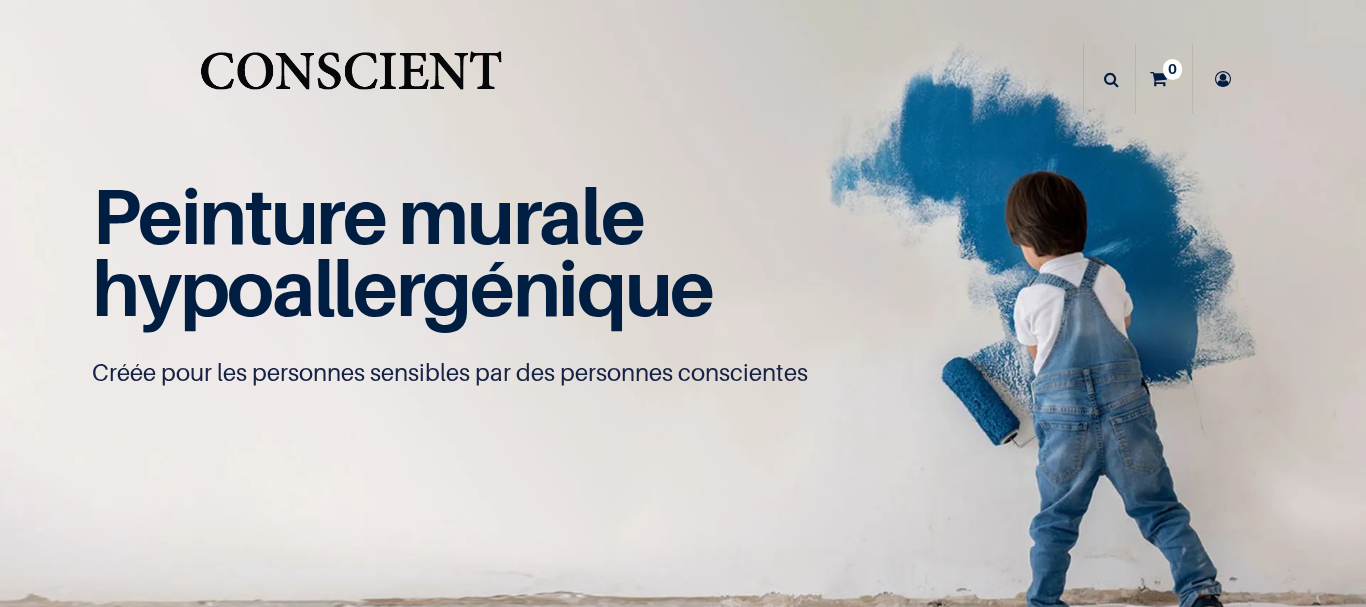 scroll, scrollTop: 0, scrollLeft: 0, axis: both 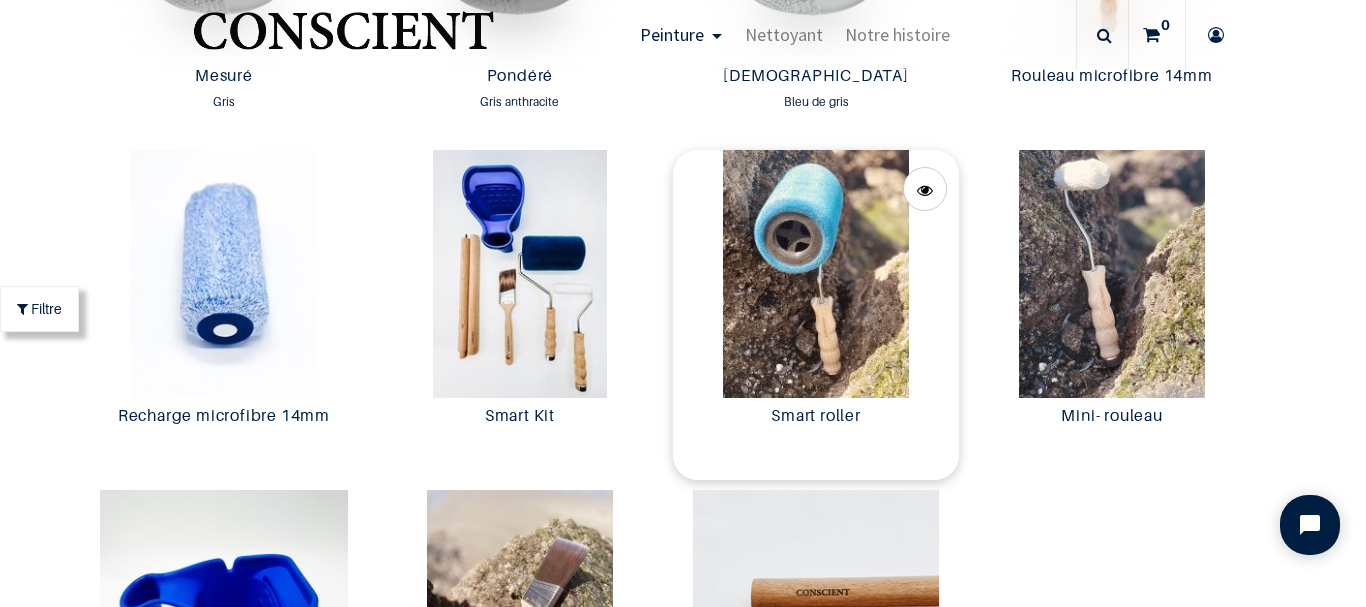 click at bounding box center (816, 274) 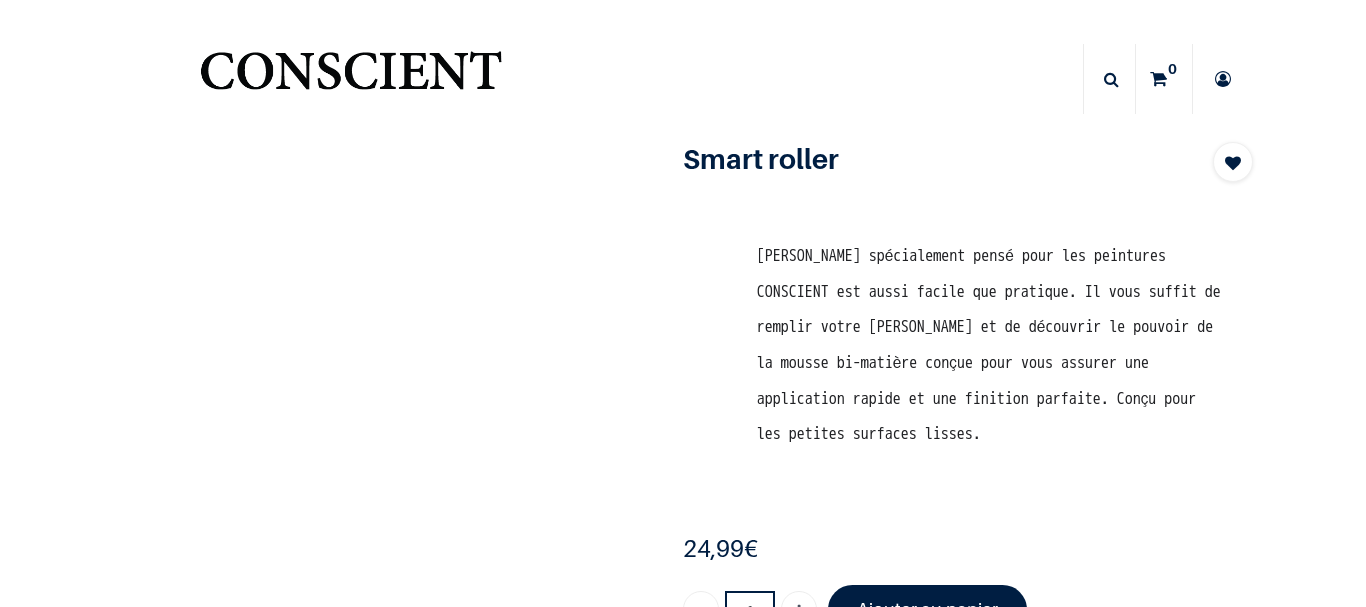 scroll, scrollTop: 0, scrollLeft: 0, axis: both 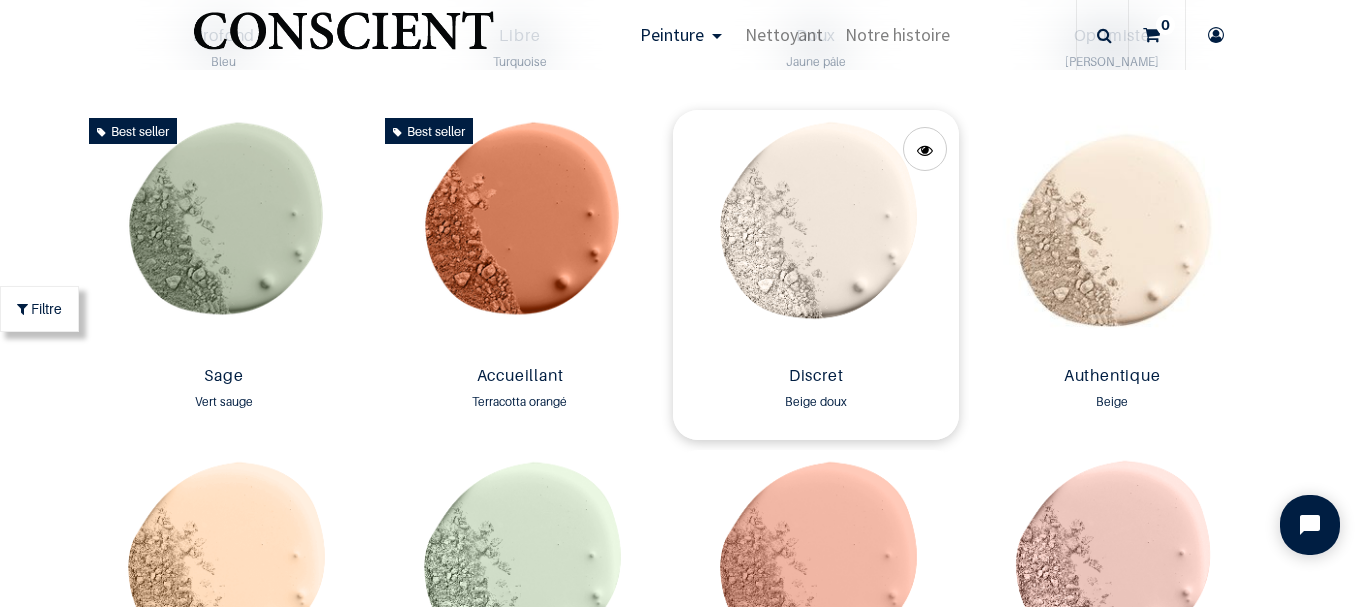 click at bounding box center [816, 234] 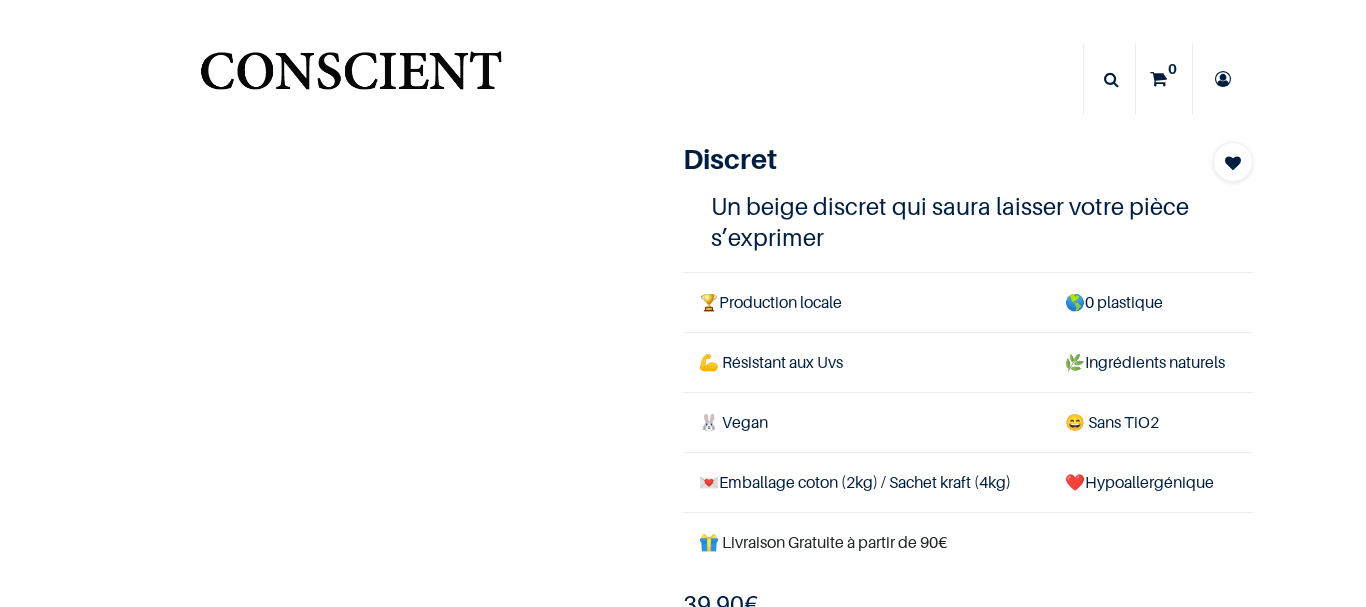 scroll, scrollTop: 0, scrollLeft: 0, axis: both 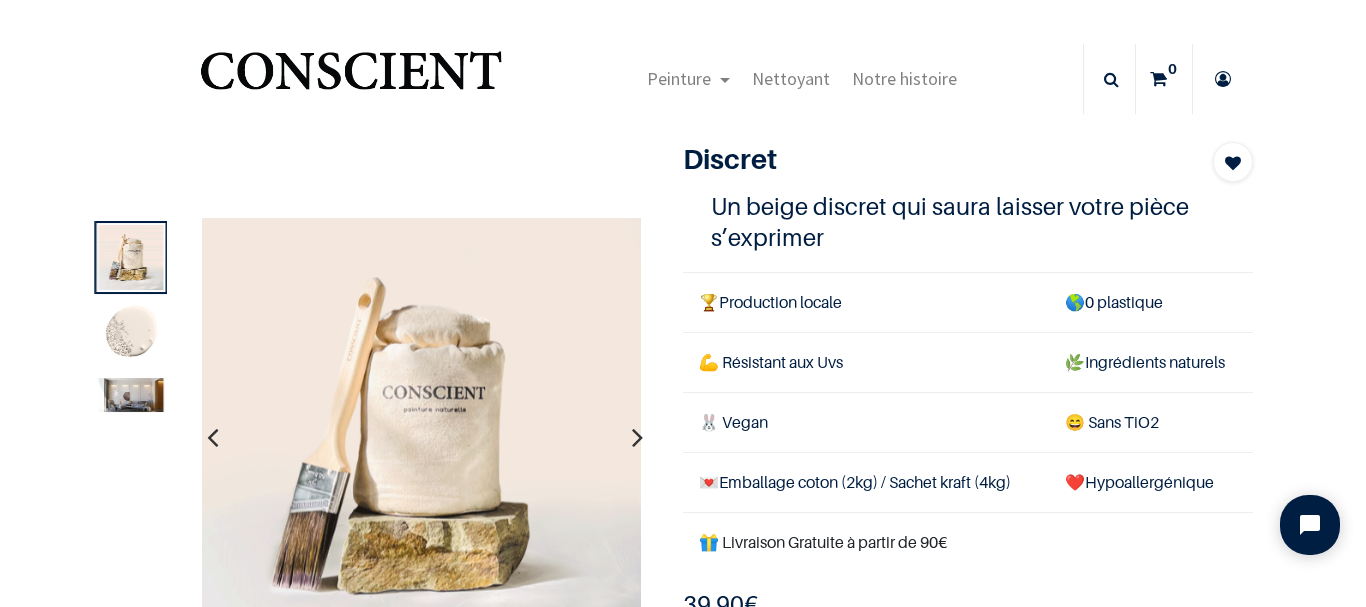 click at bounding box center [637, 437] 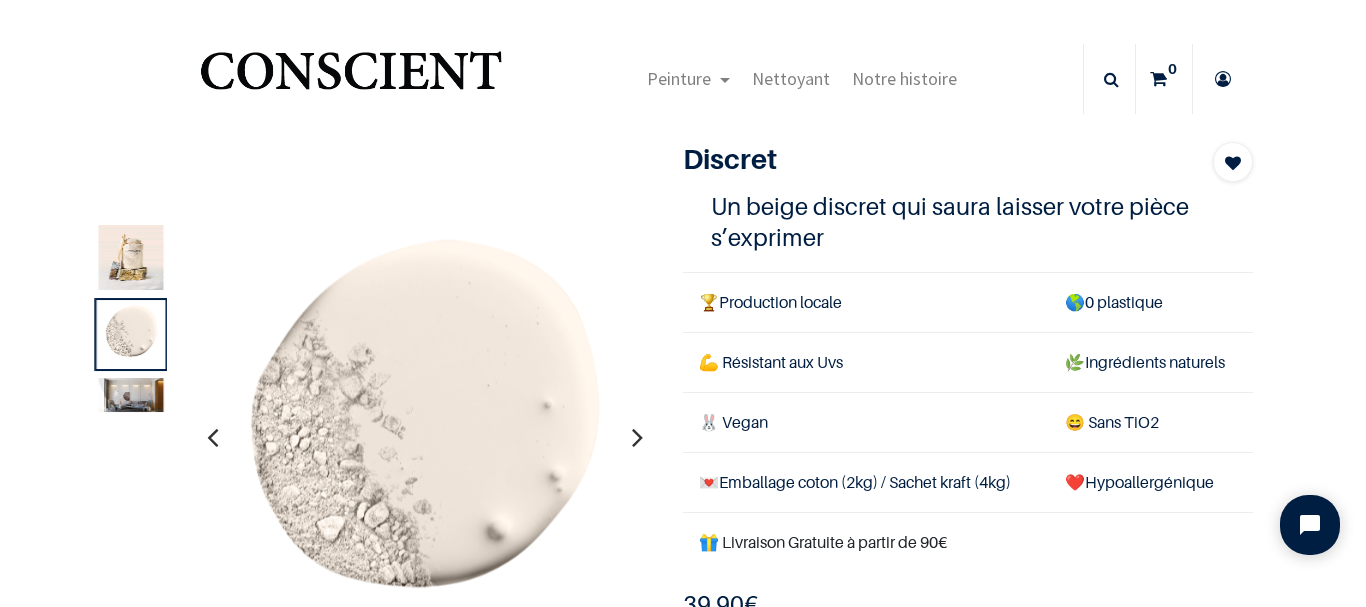 click at bounding box center [637, 437] 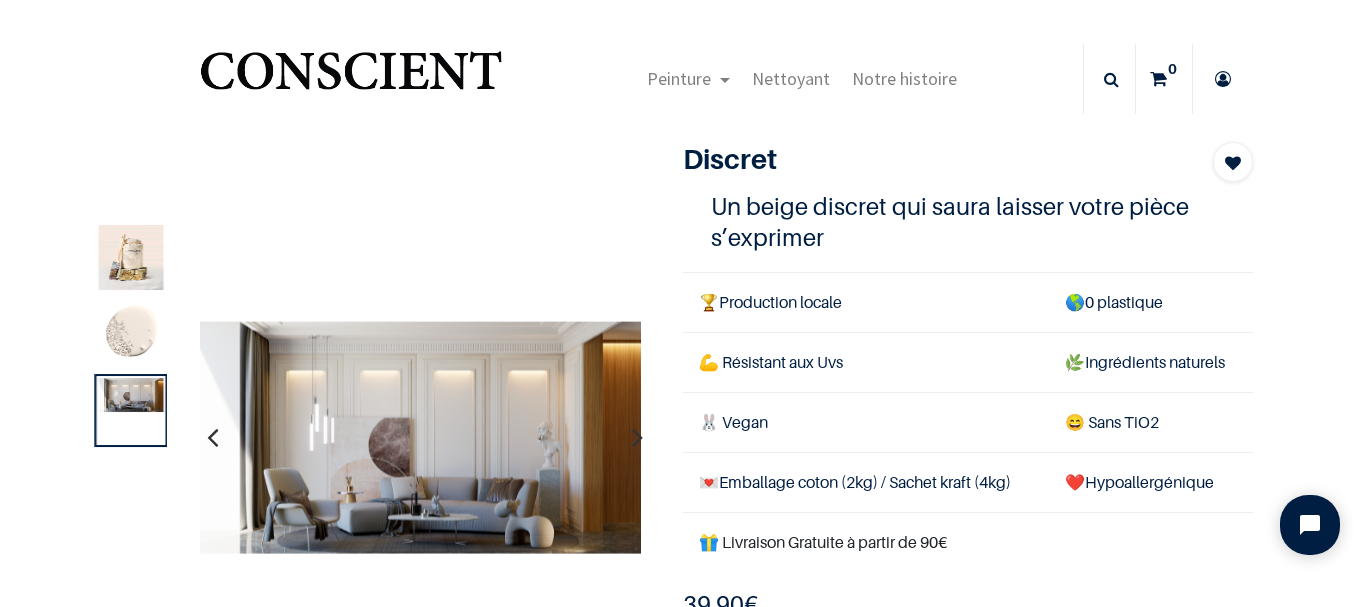 click at bounding box center [637, 437] 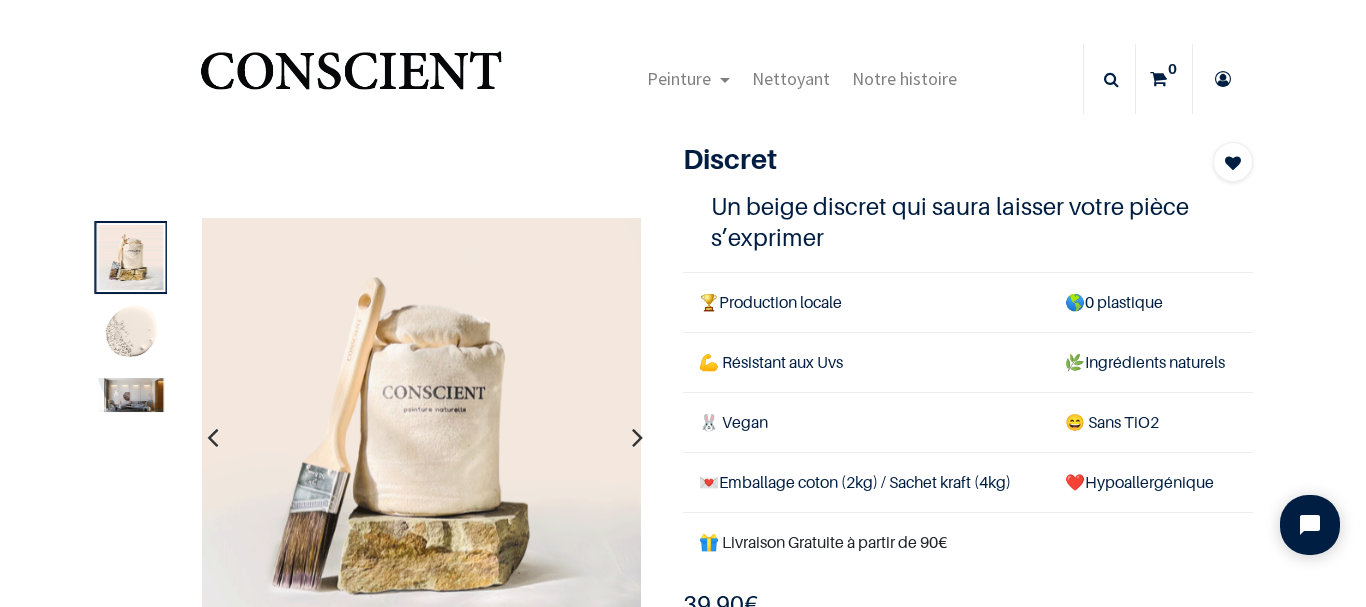 click at bounding box center (637, 437) 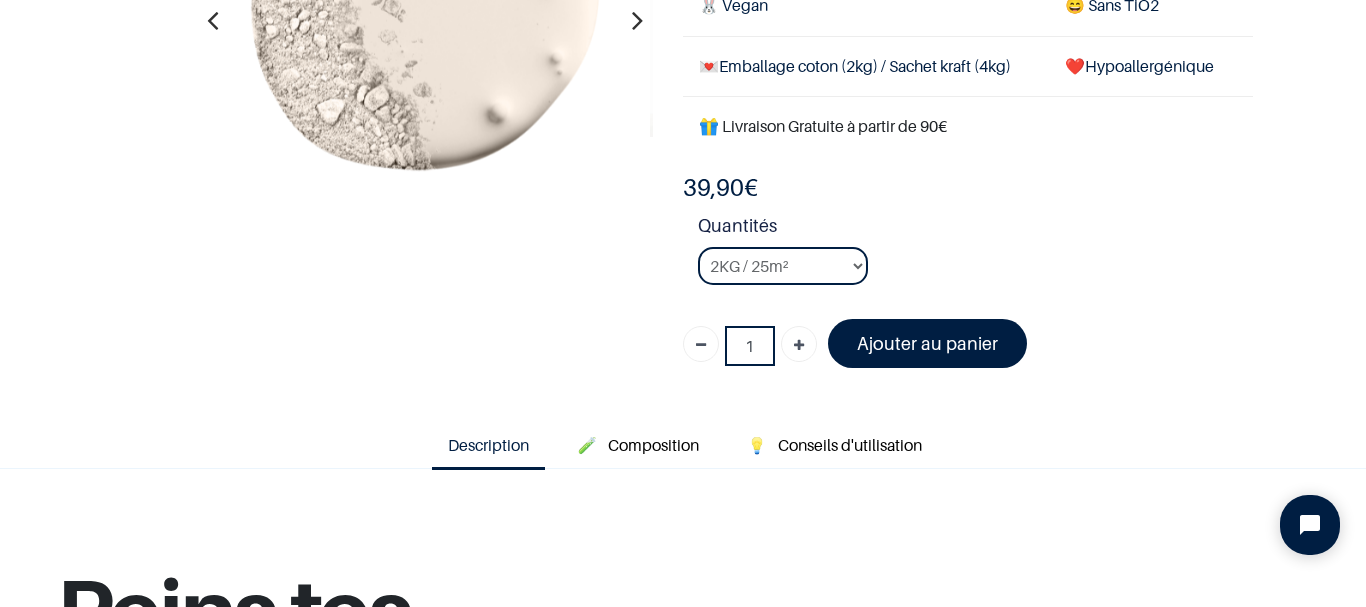 scroll, scrollTop: 300, scrollLeft: 0, axis: vertical 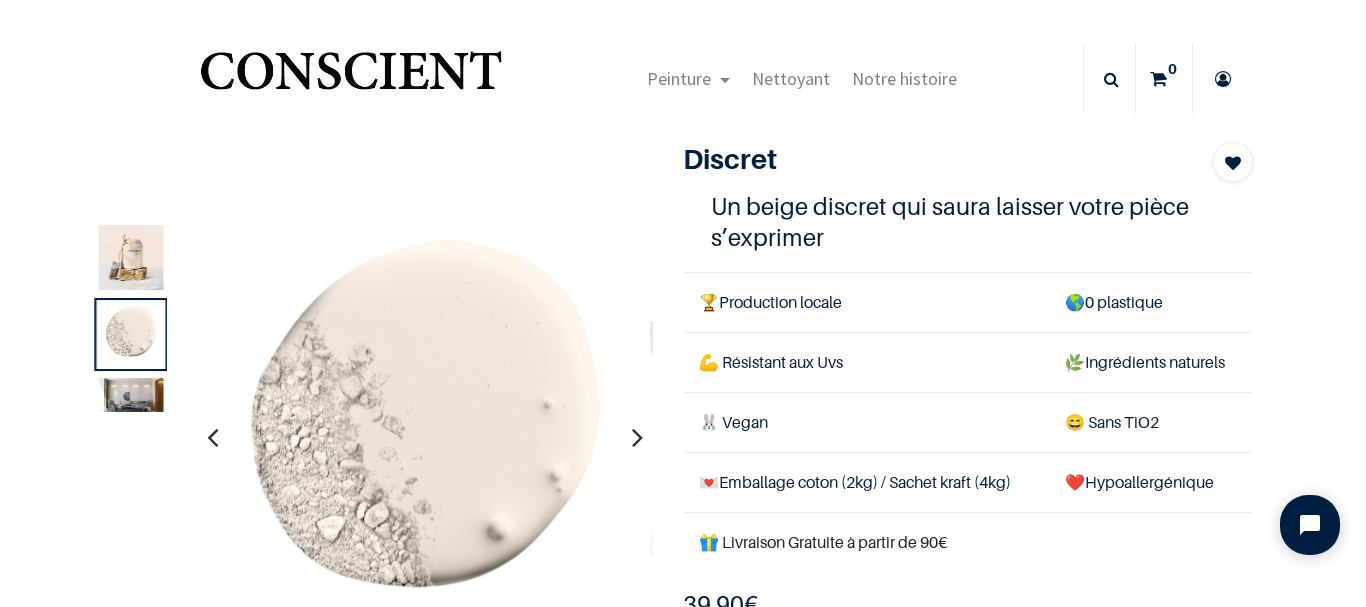 click at bounding box center (130, 410) 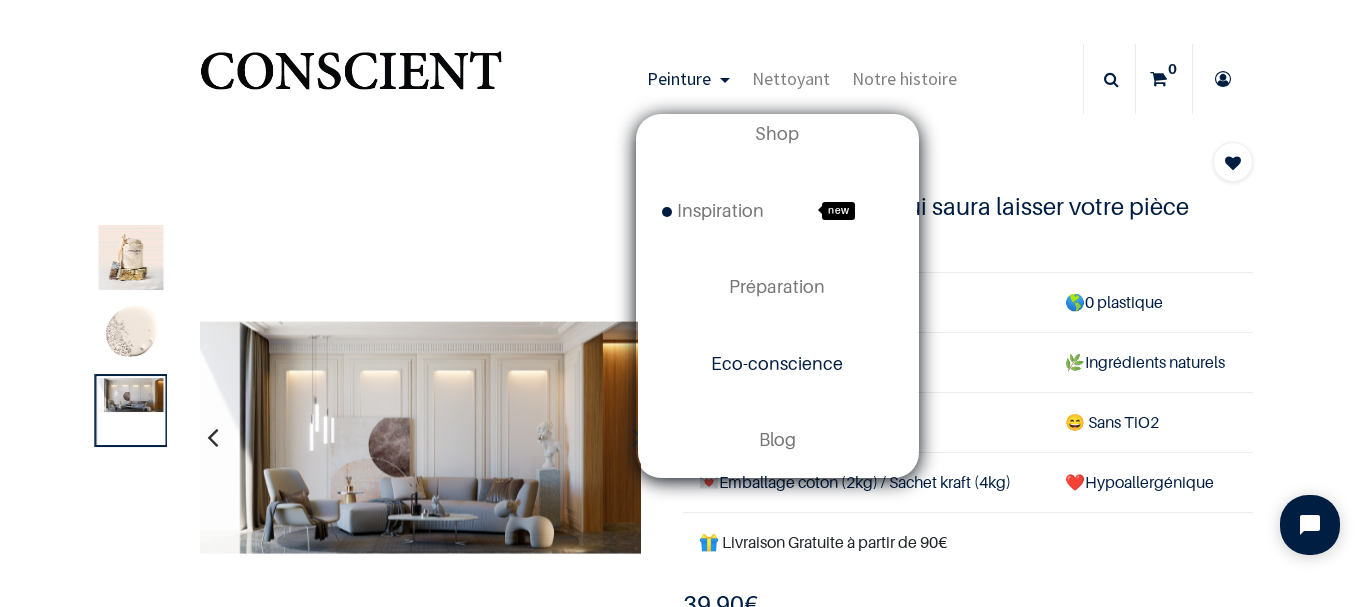 scroll, scrollTop: 38, scrollLeft: 0, axis: vertical 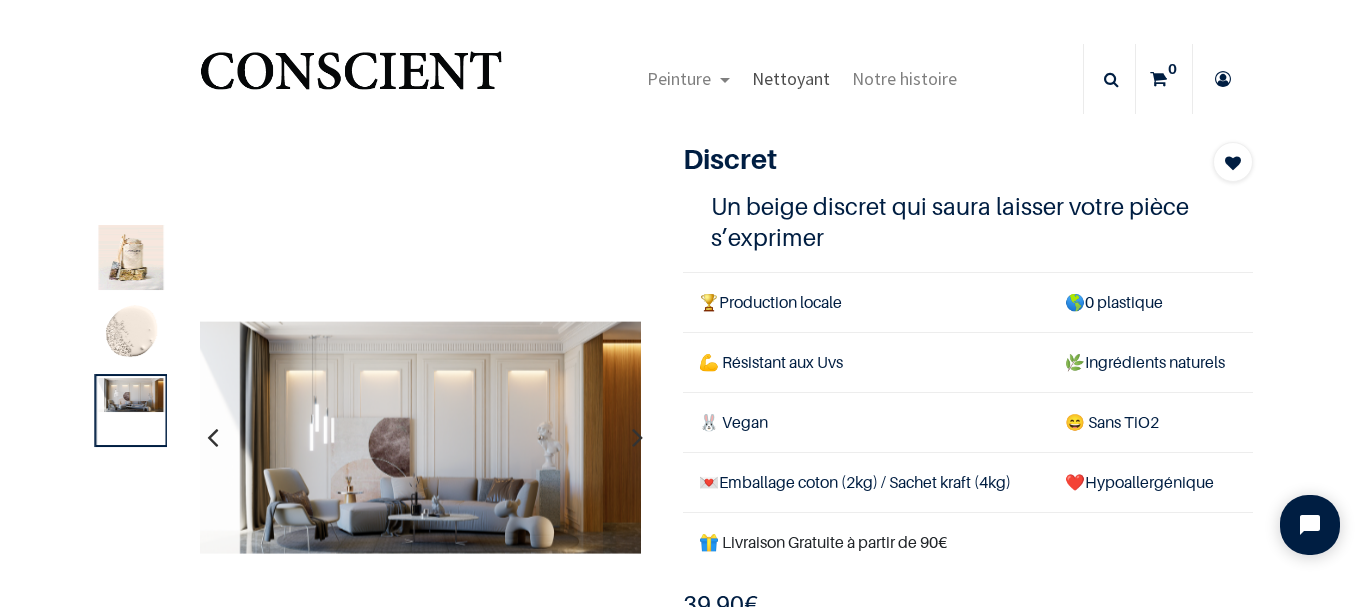 click on "Nettoyant" at bounding box center [791, 78] 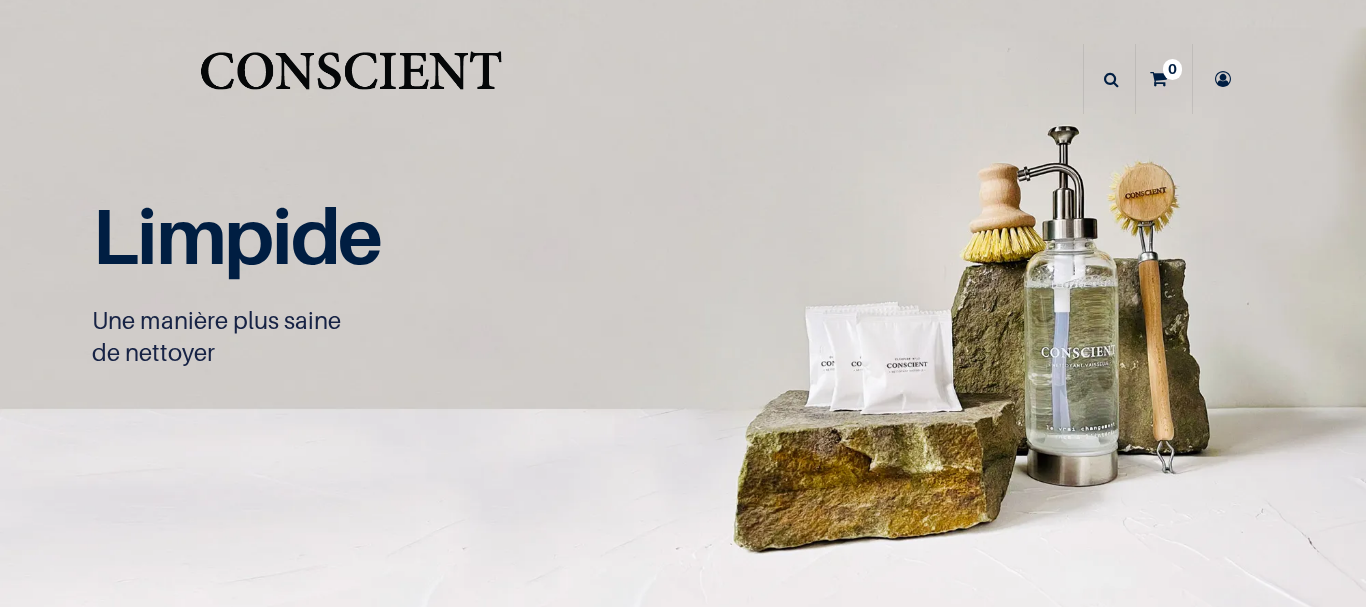 scroll, scrollTop: 0, scrollLeft: 0, axis: both 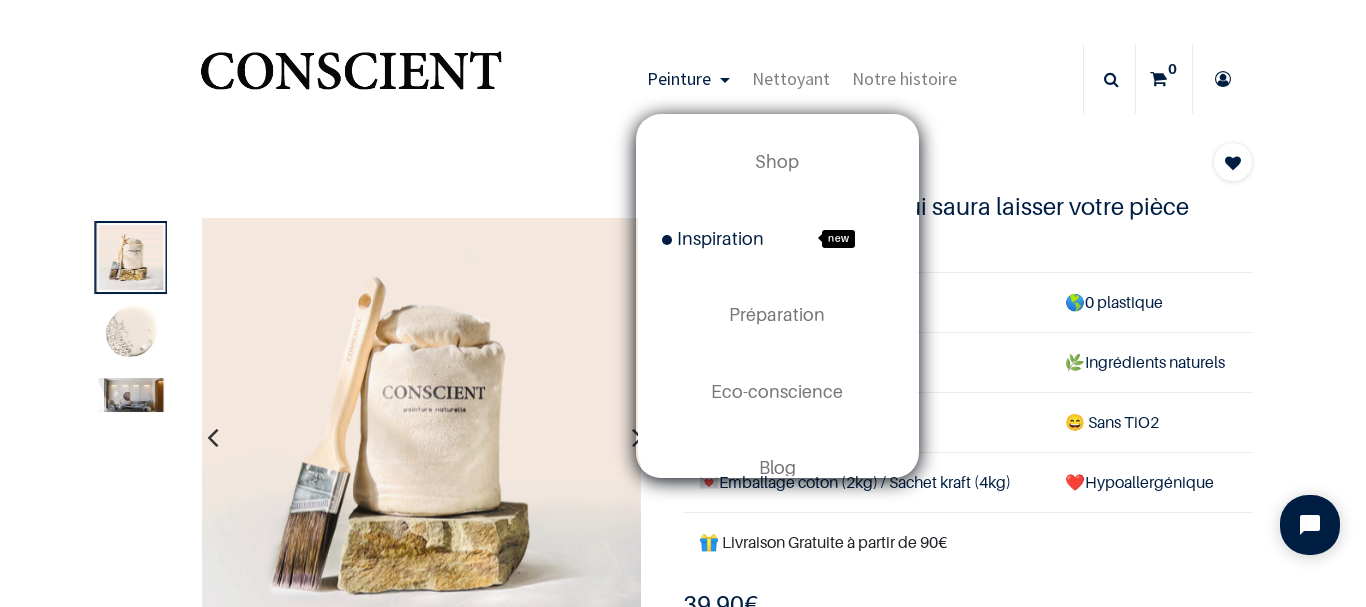 click on "Inspiration" at bounding box center (713, 238) 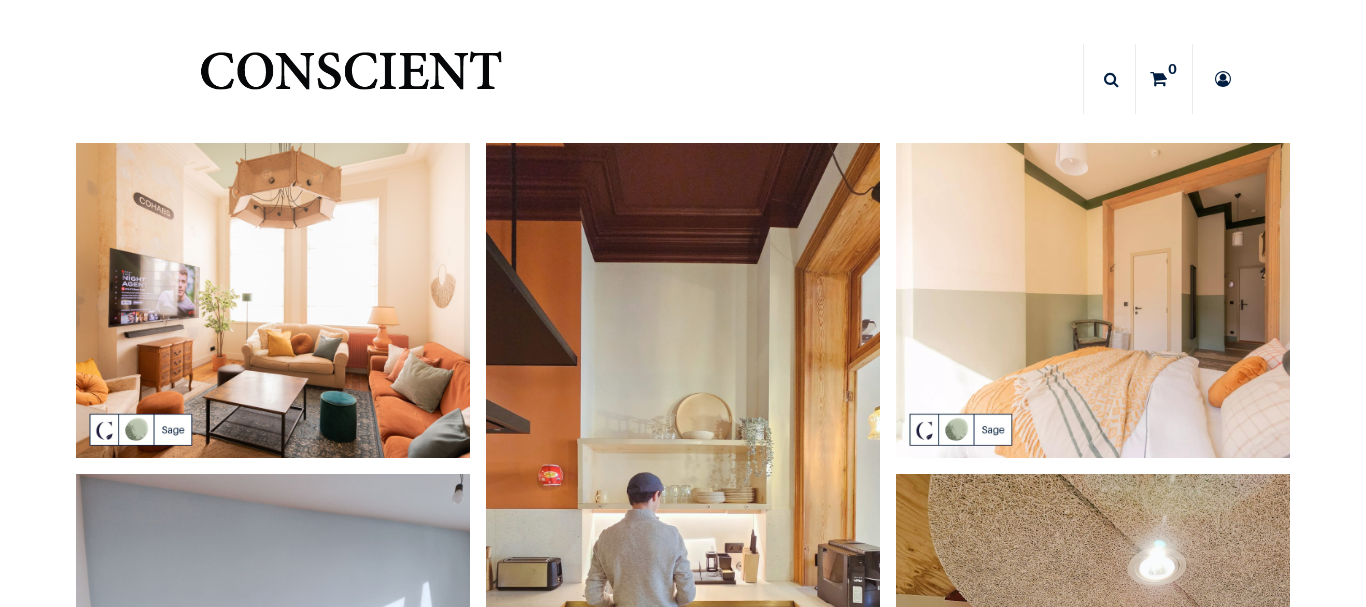 scroll, scrollTop: 0, scrollLeft: 0, axis: both 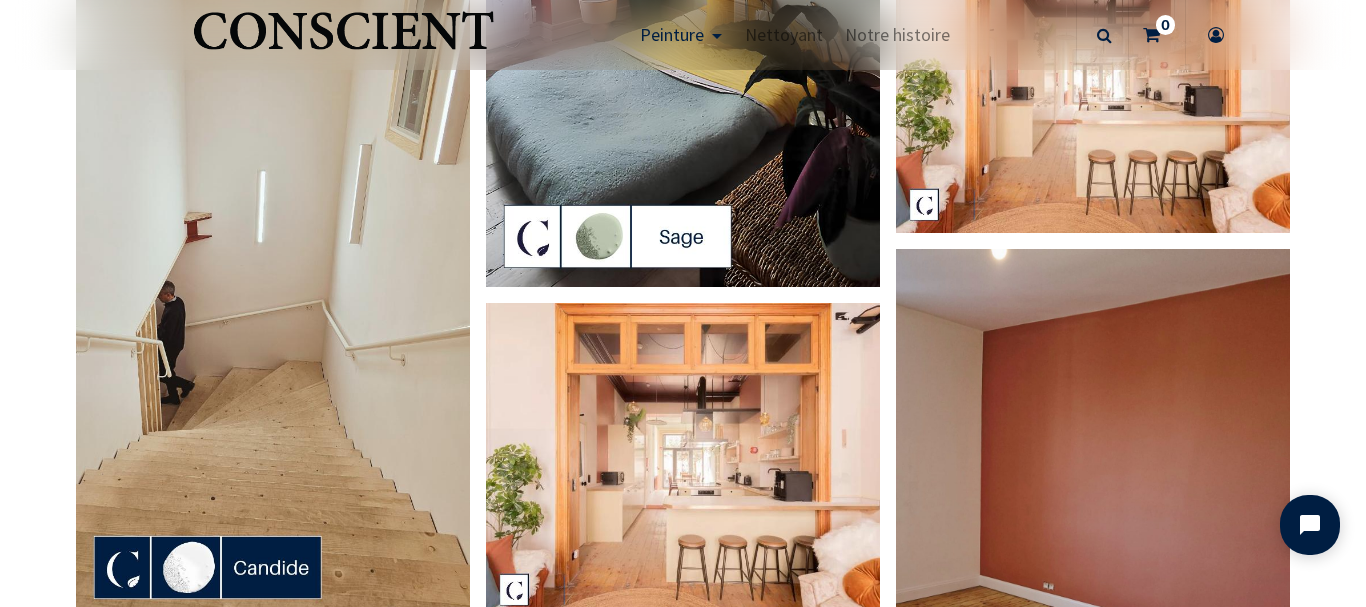 click at bounding box center (273, 268) 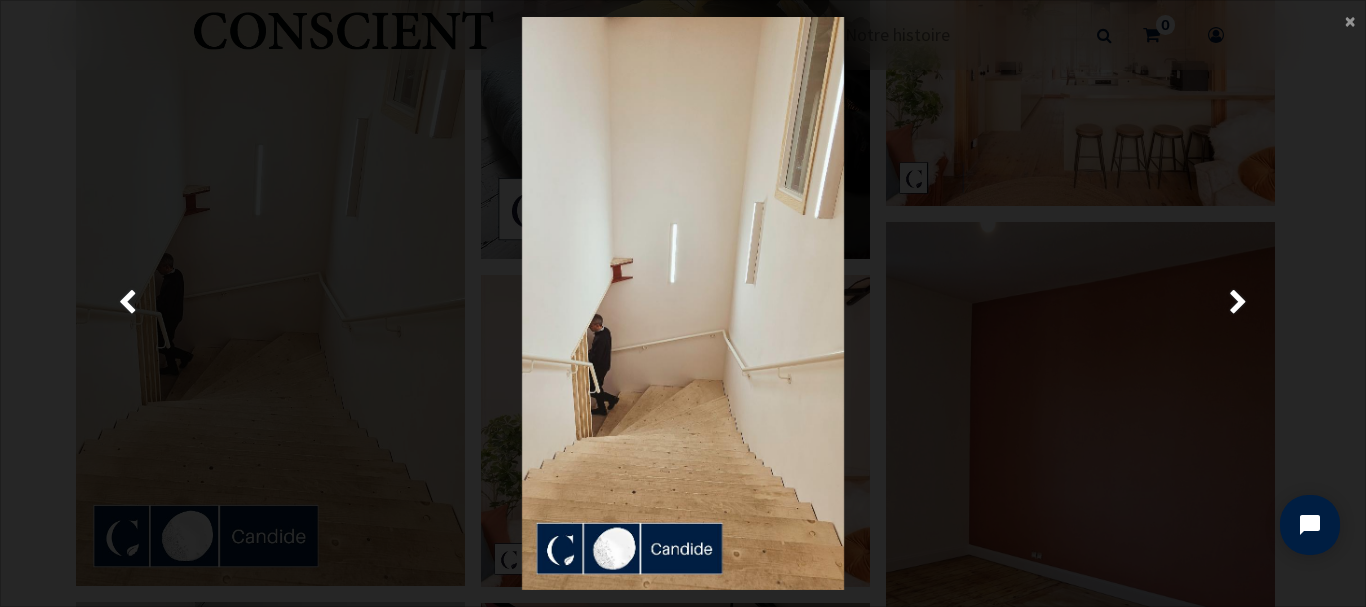 click at bounding box center (683, 303) 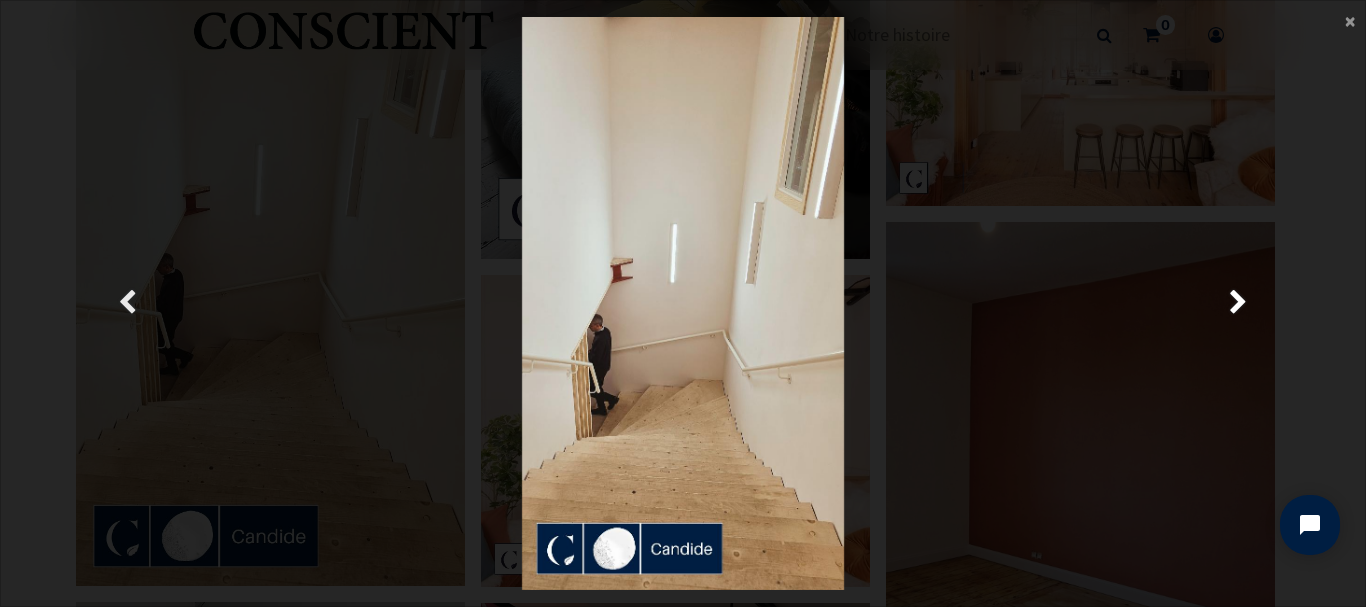 click at bounding box center [127, 303] 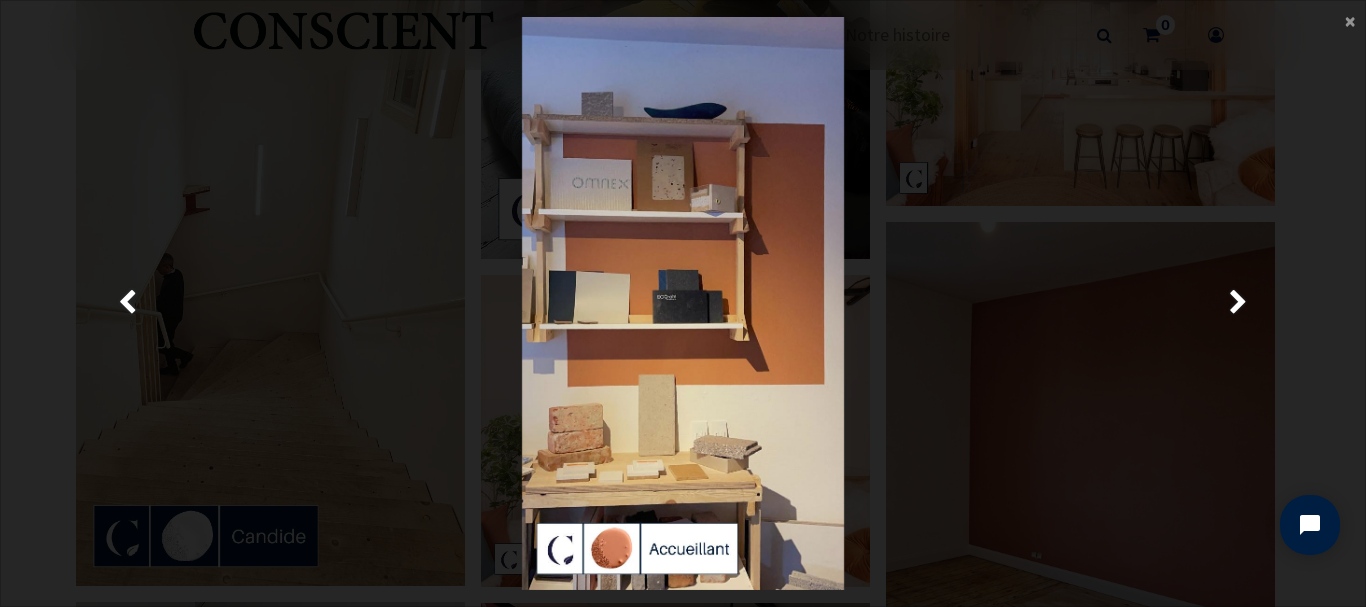click on "× Fermer" at bounding box center [683, 303] 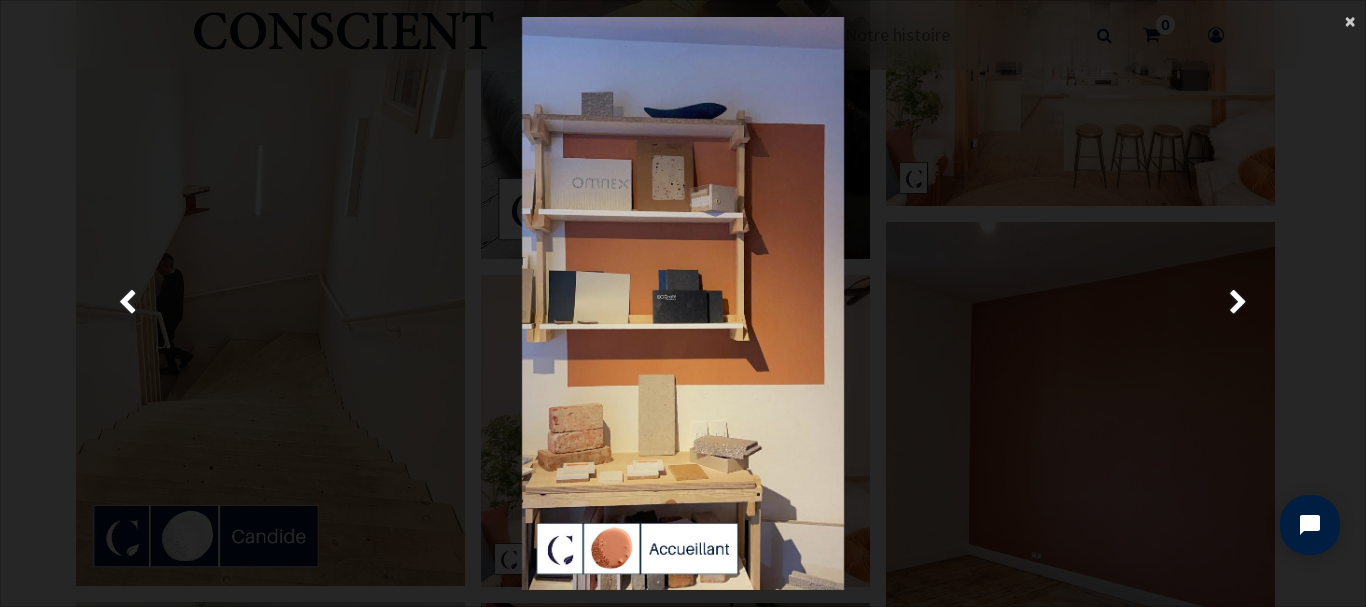 click on "×" at bounding box center (1350, 20) 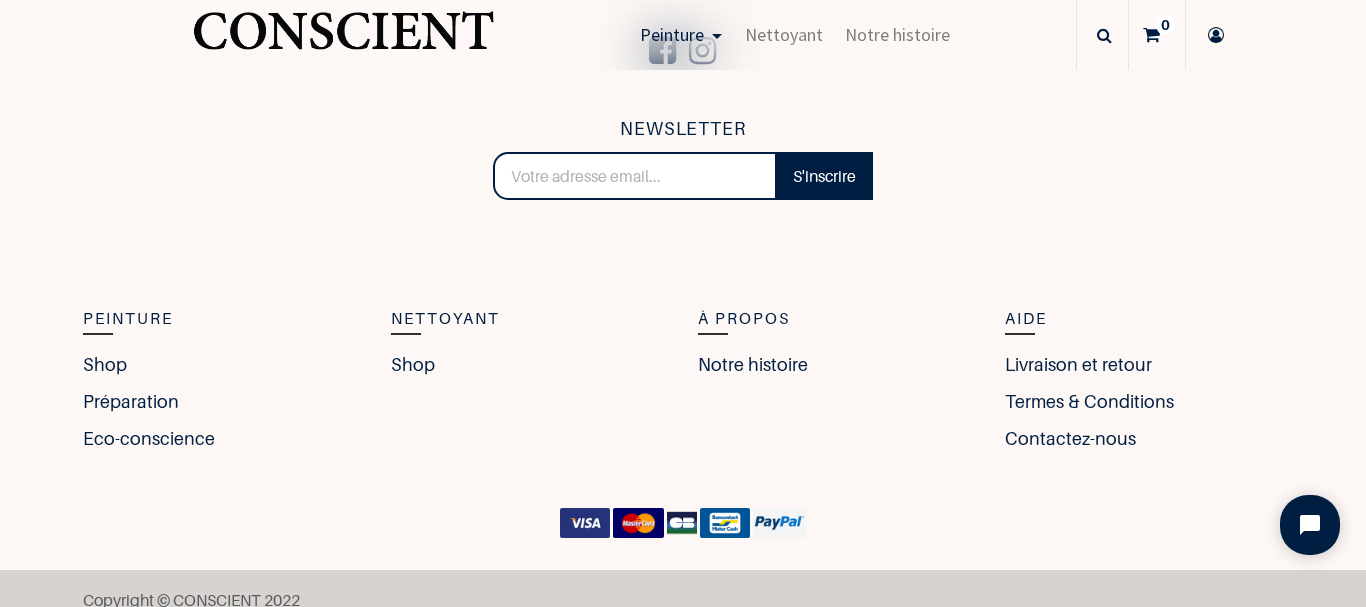 scroll, scrollTop: 5254, scrollLeft: 0, axis: vertical 